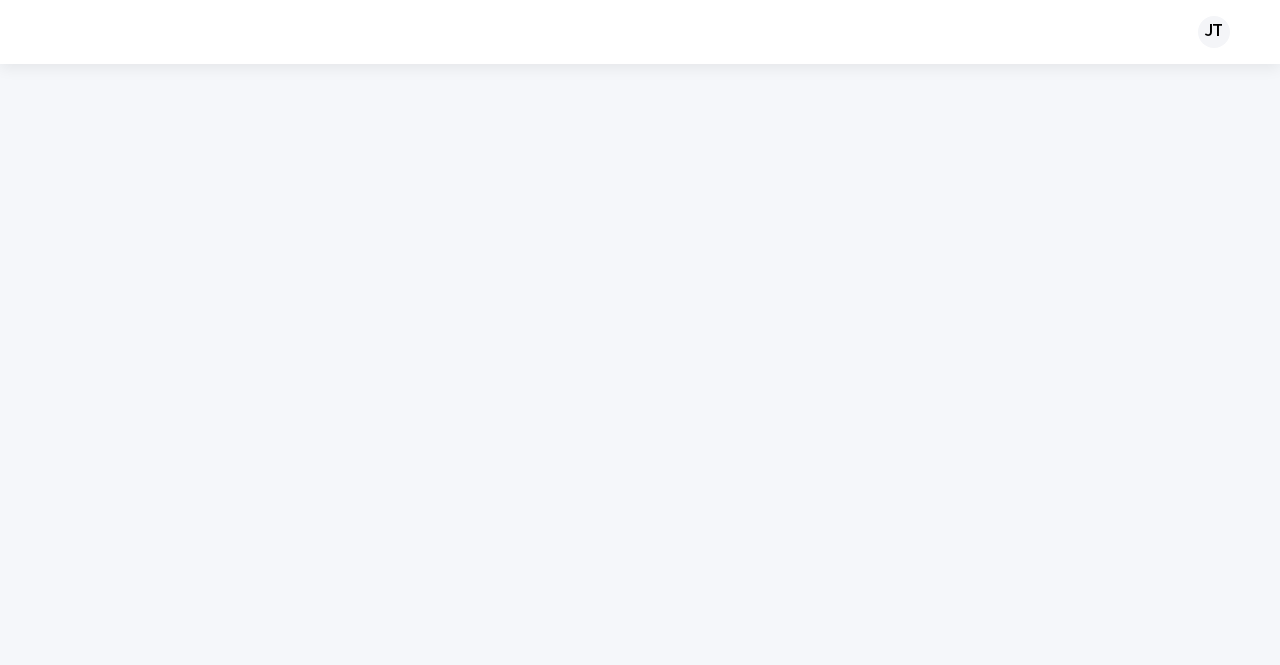 scroll, scrollTop: 0, scrollLeft: 0, axis: both 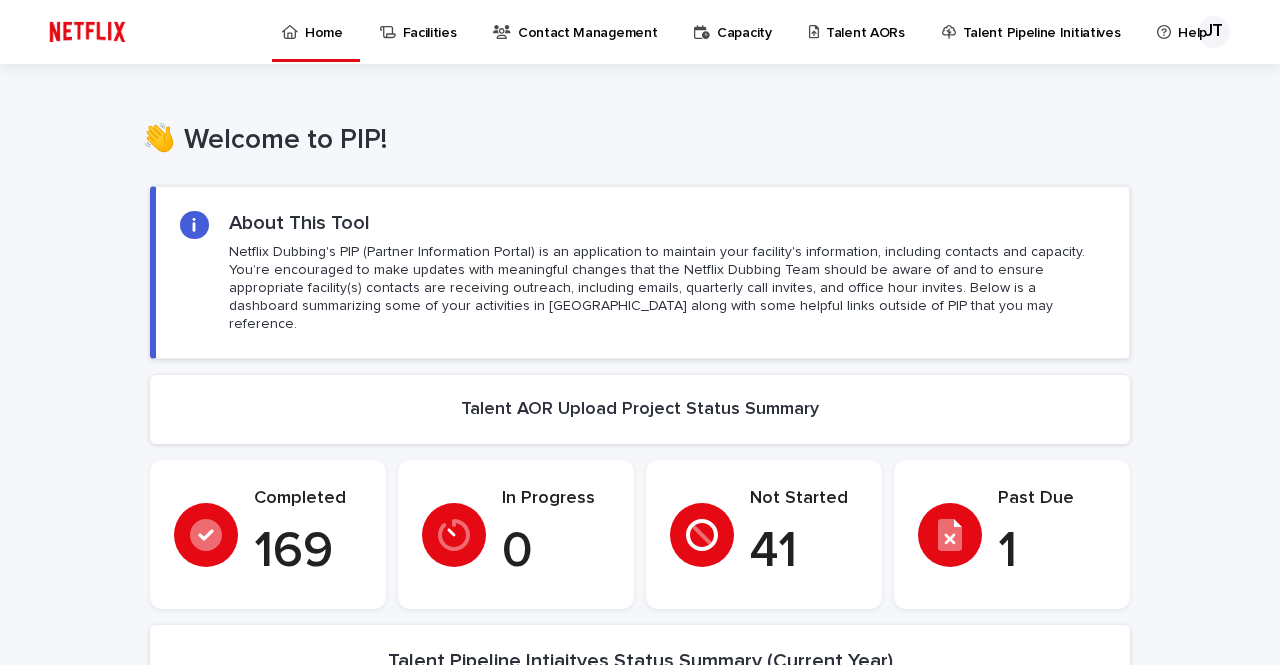 click on "Past Due" at bounding box center (1052, 499) 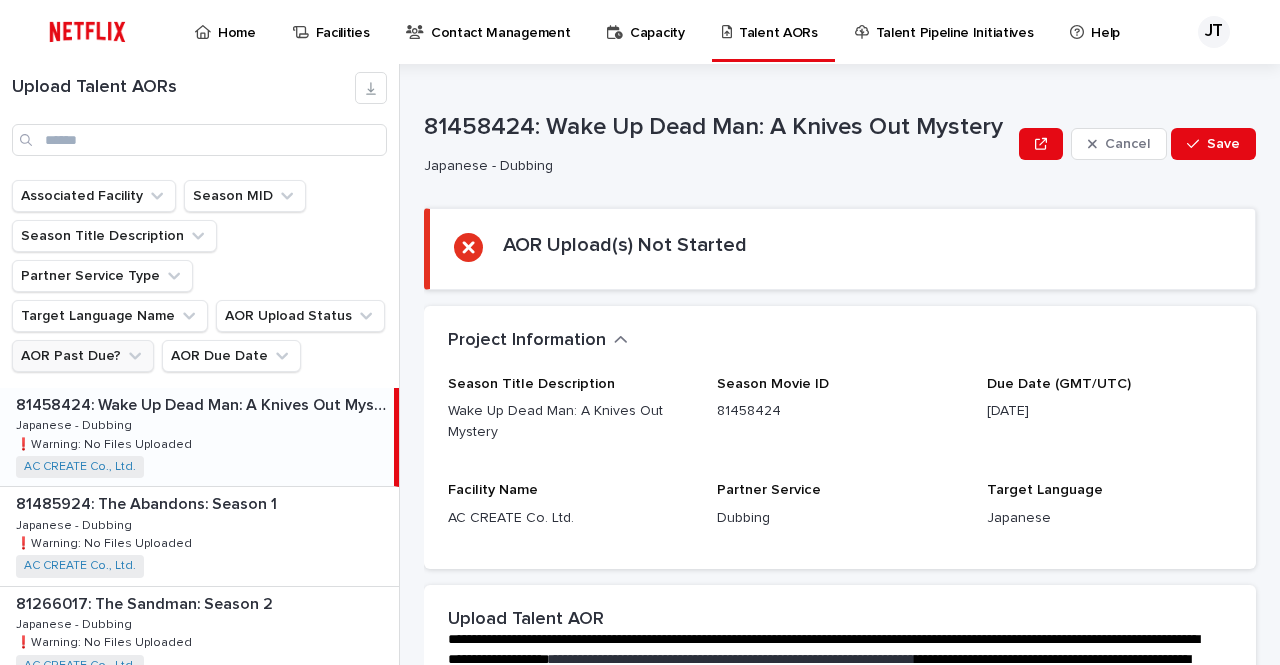 click 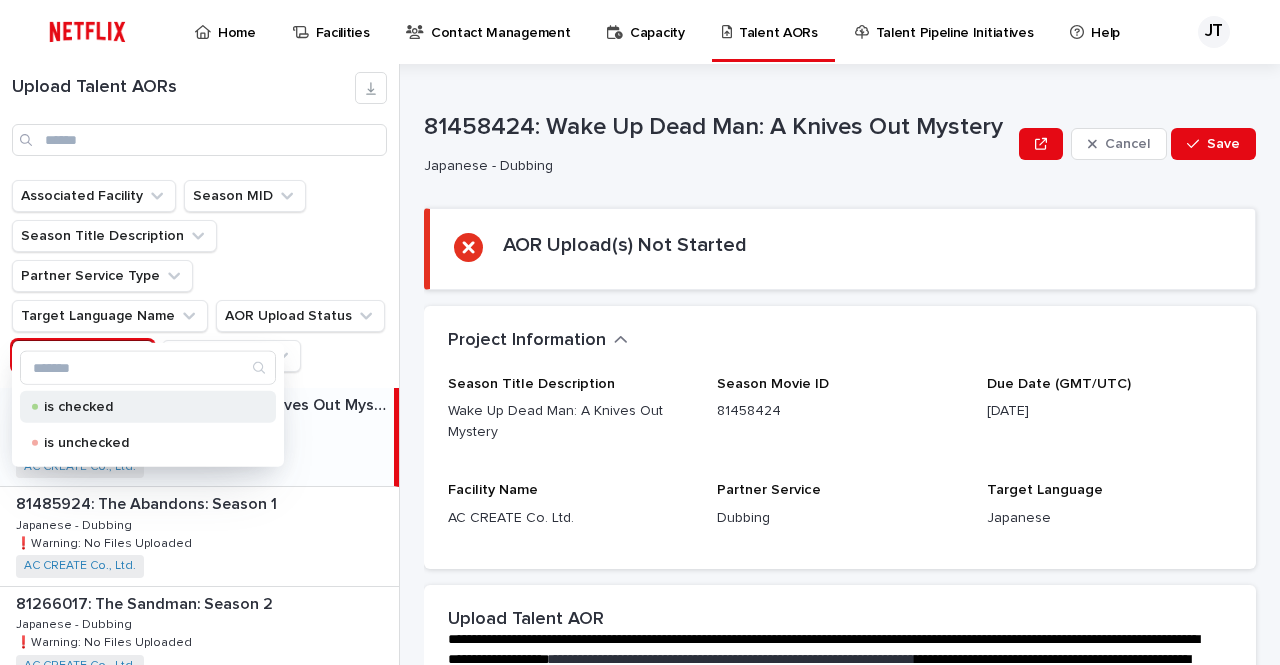 click on "is checked" at bounding box center [144, 407] 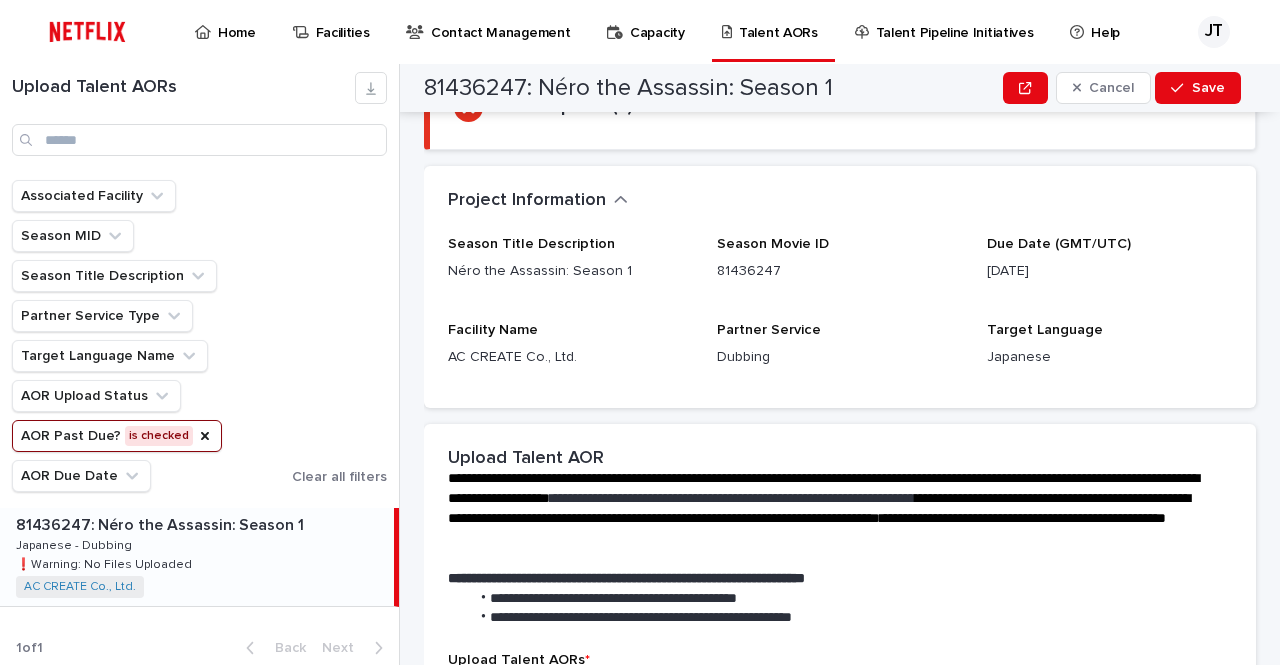 scroll, scrollTop: 200, scrollLeft: 0, axis: vertical 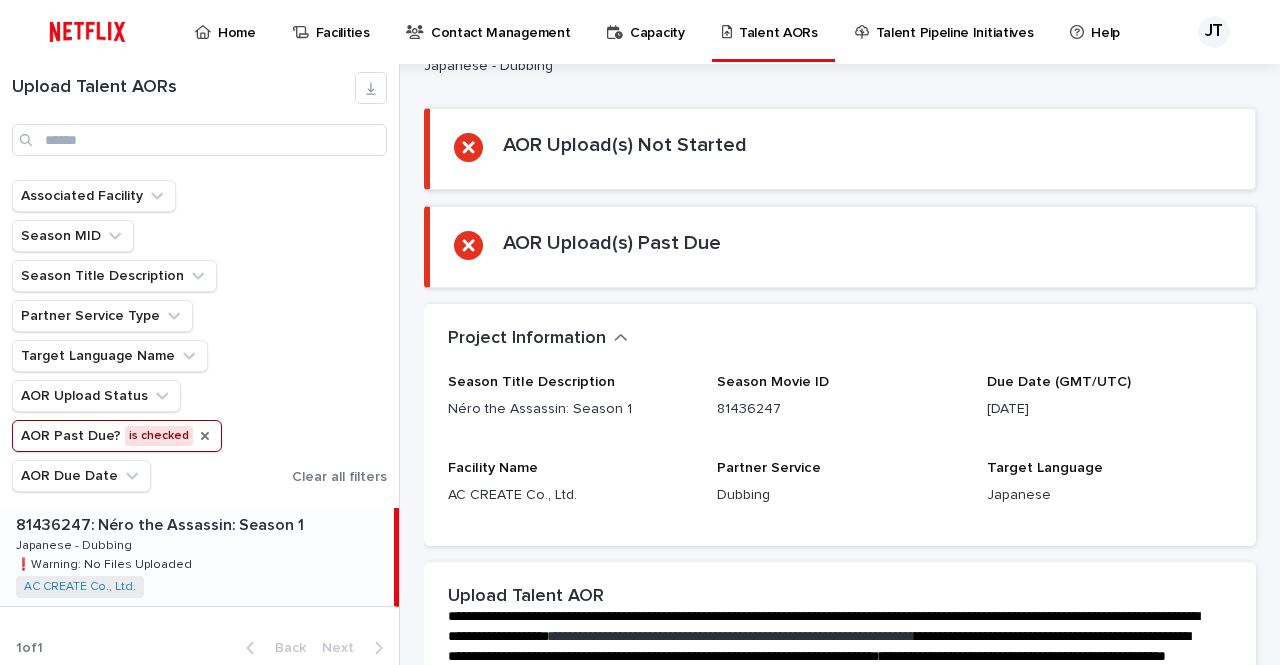 click 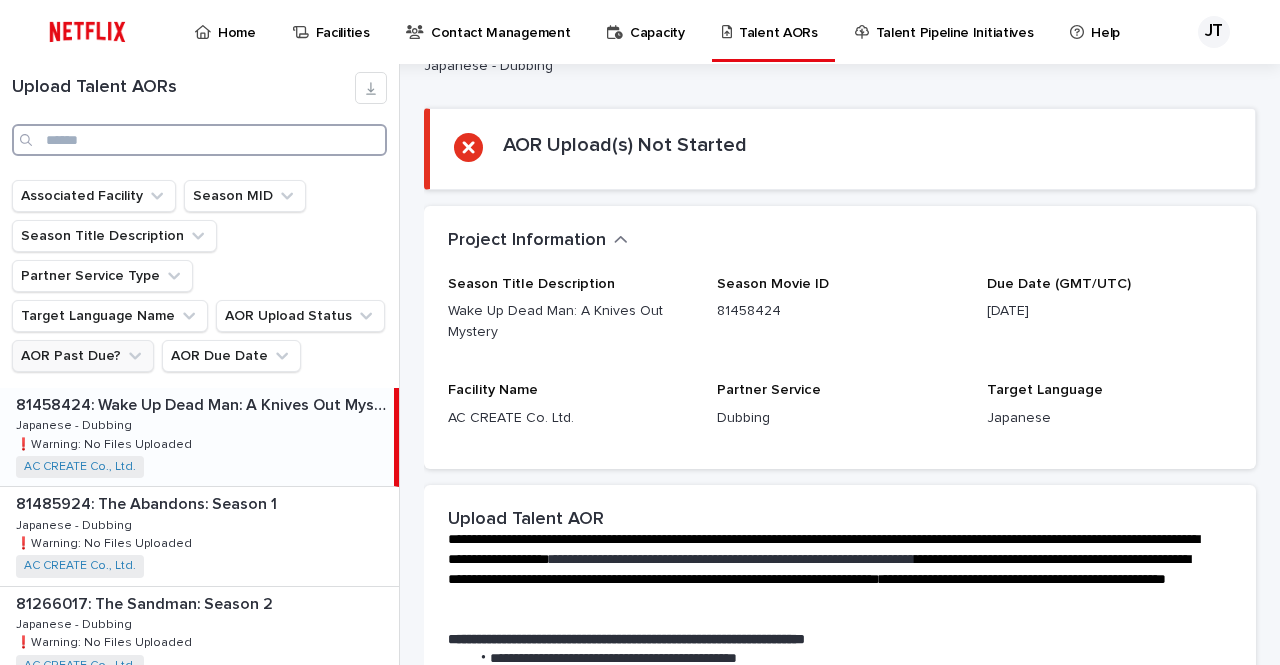 click at bounding box center (199, 140) 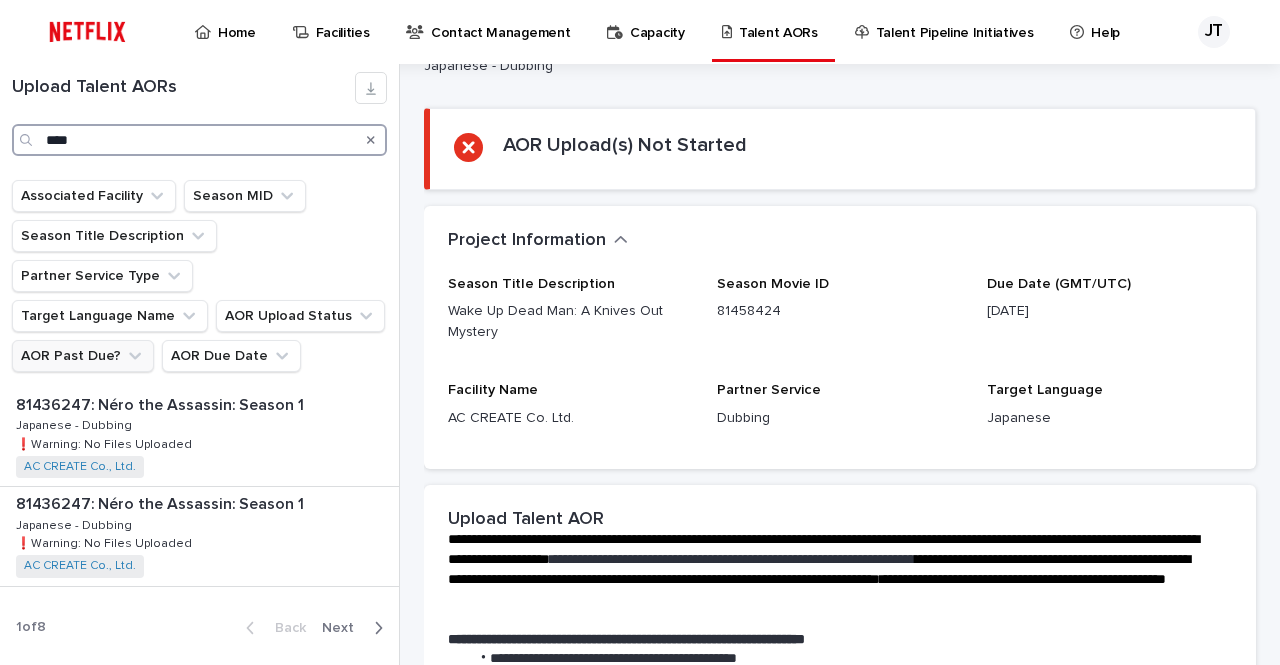 scroll, scrollTop: 0, scrollLeft: 0, axis: both 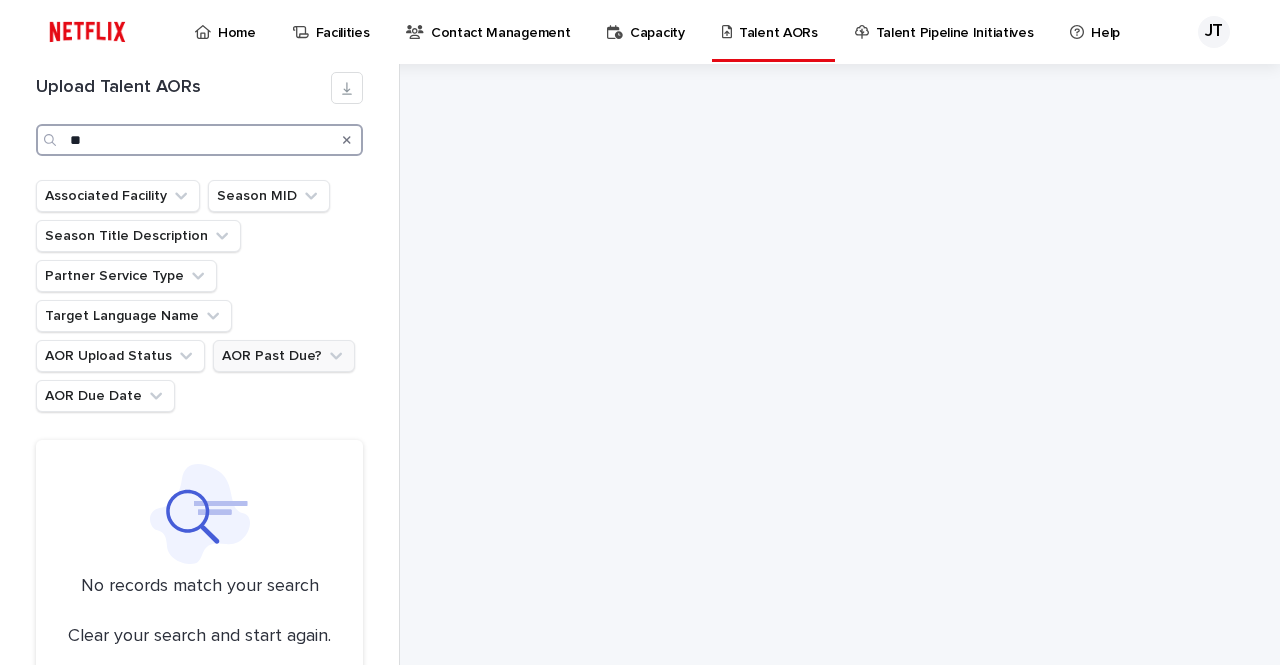 type on "*" 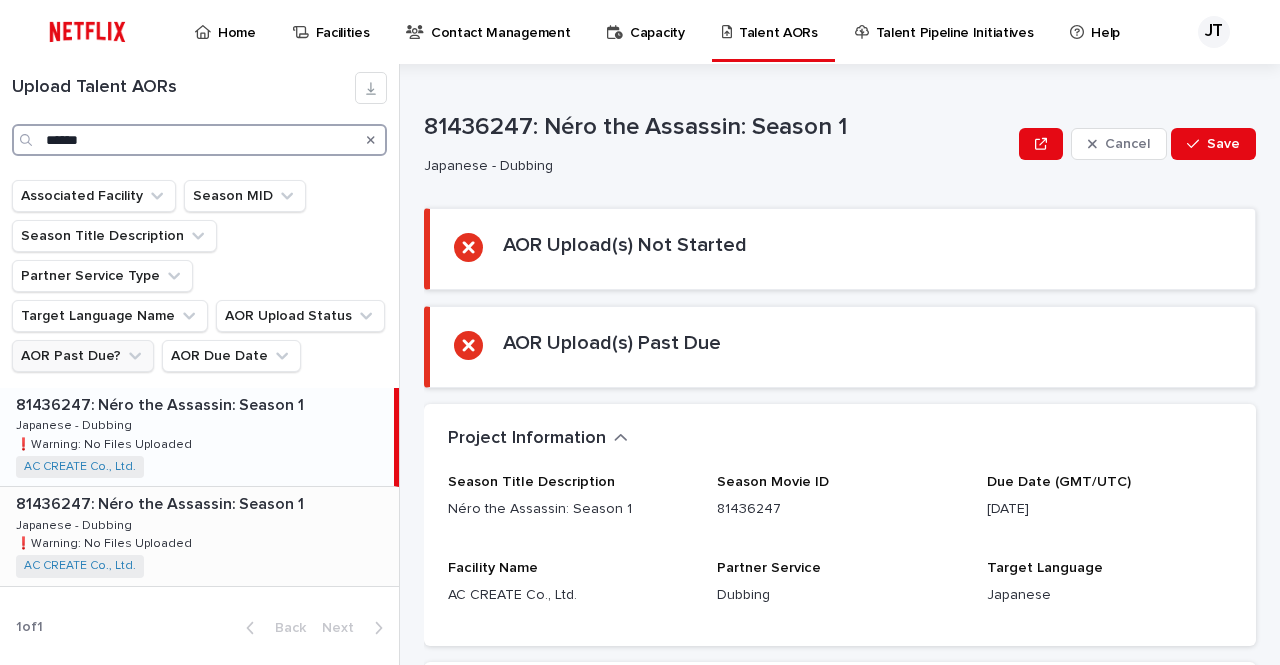 type on "******" 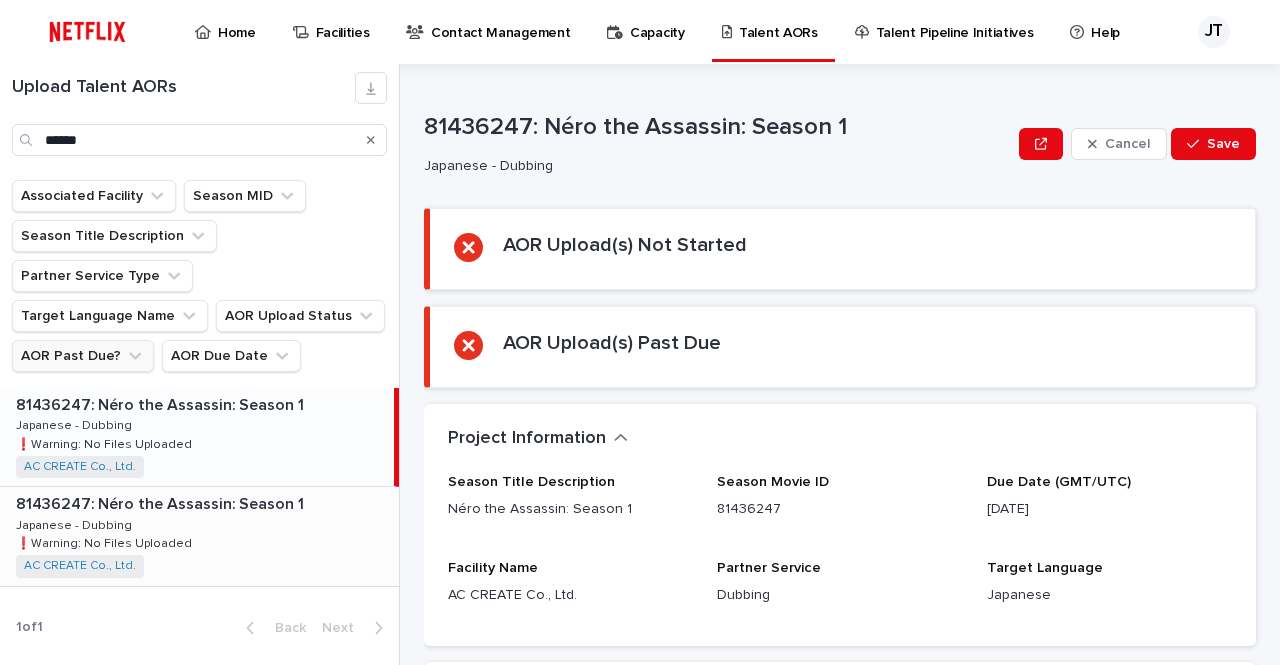 click on "81436247: Néro the Assassin: Season 1 81436247: Néro the Assassin: Season 1   Japanese - Dubbing Japanese - Dubbing   ❗️Warning: No Files Uploaded ❗️Warning: No Files Uploaded   AC CREATE Co., Ltd.   + 0" at bounding box center [199, 536] 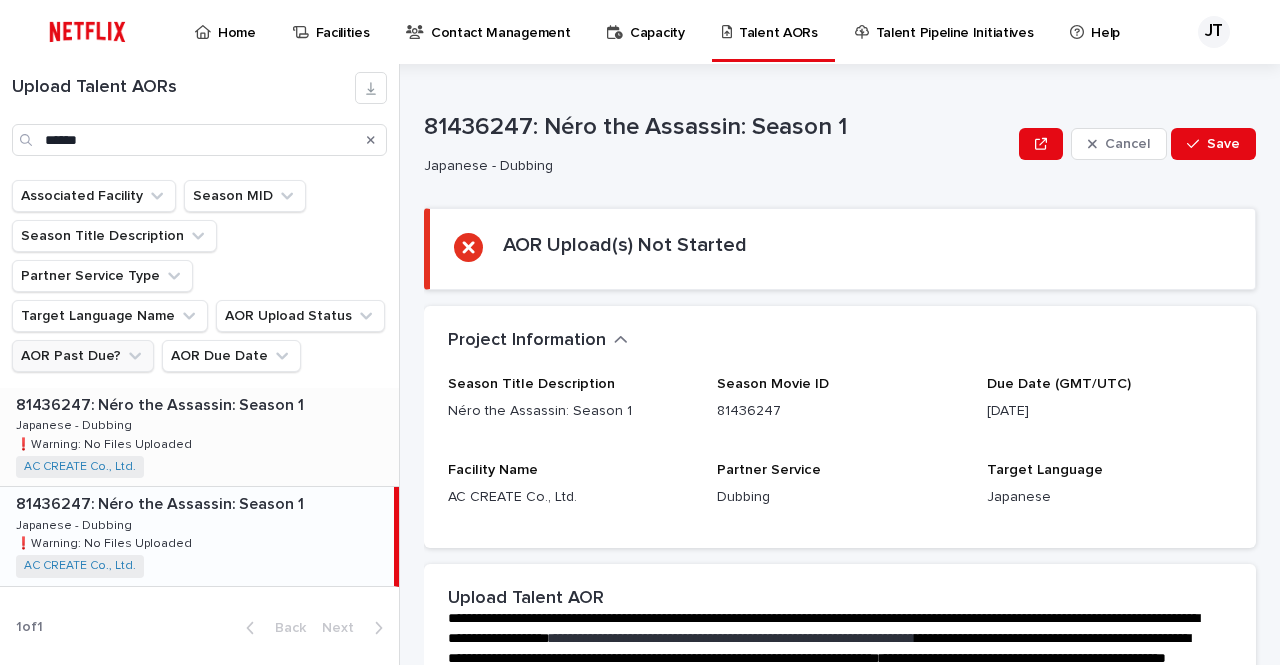 click on "81436247: Néro the Assassin: Season 1 81436247: Néro the Assassin: Season 1   Japanese - Dubbing Japanese - Dubbing   ❗️Warning: No Files Uploaded ❗️Warning: No Files Uploaded   AC CREATE Co., Ltd.   + 0" at bounding box center [199, 437] 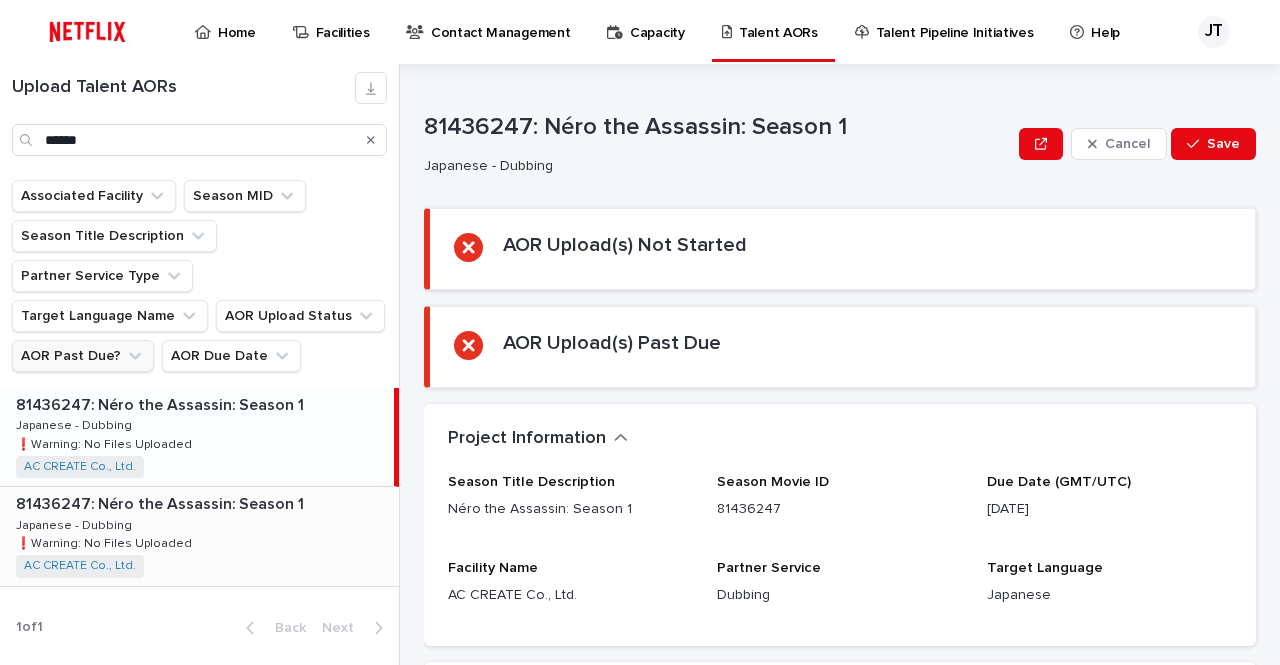 click on "81436247: Néro the Assassin: Season 1 81436247: Néro the Assassin: Season 1   Japanese - Dubbing Japanese - Dubbing   ❗️Warning: No Files Uploaded ❗️Warning: No Files Uploaded   AC CREATE Co., Ltd.   + 0" at bounding box center [199, 536] 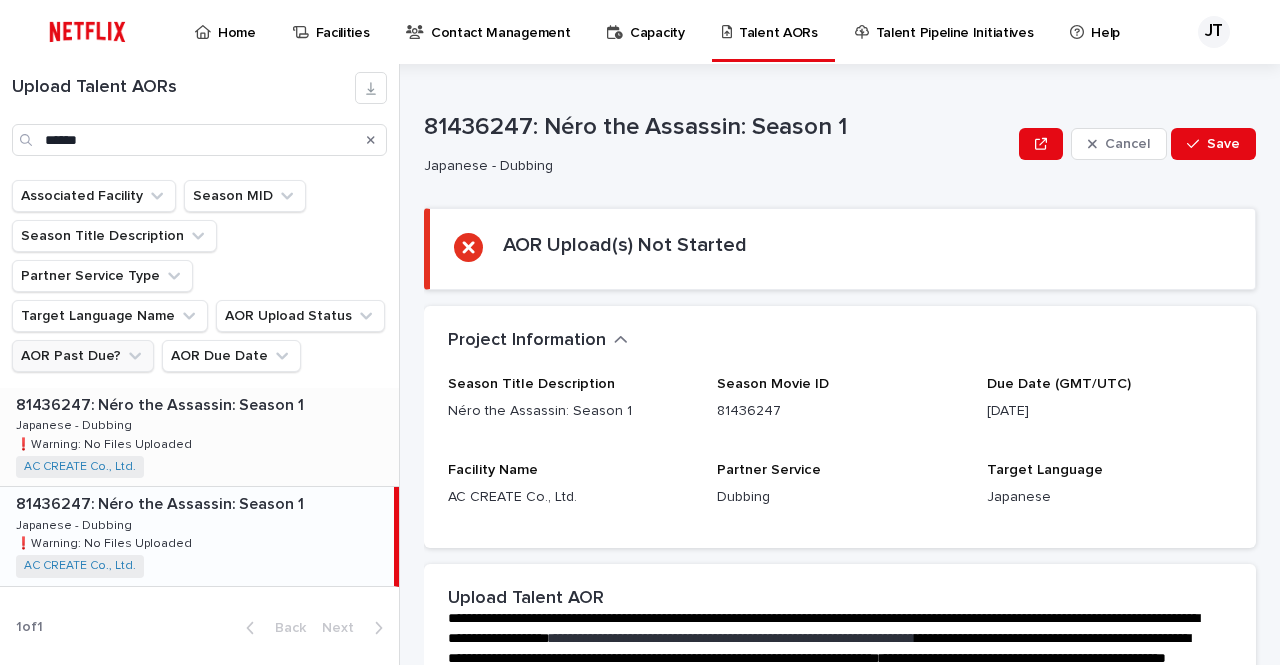 click on "81436247: Néro the Assassin: Season 1 81436247: Néro the Assassin: Season 1   Japanese - Dubbing Japanese - Dubbing   ❗️Warning: No Files Uploaded ❗️Warning: No Files Uploaded   AC CREATE Co., Ltd.   + 0" at bounding box center [199, 437] 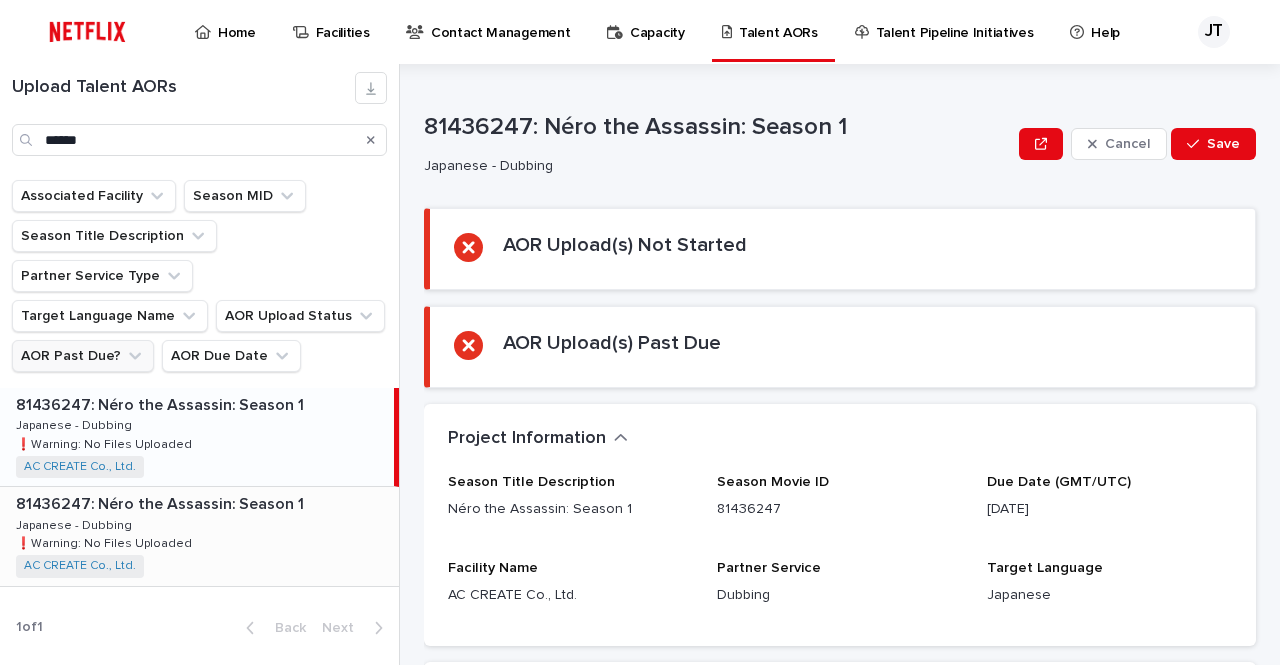 click on "81436247: Néro the Assassin: Season 1" at bounding box center (162, 502) 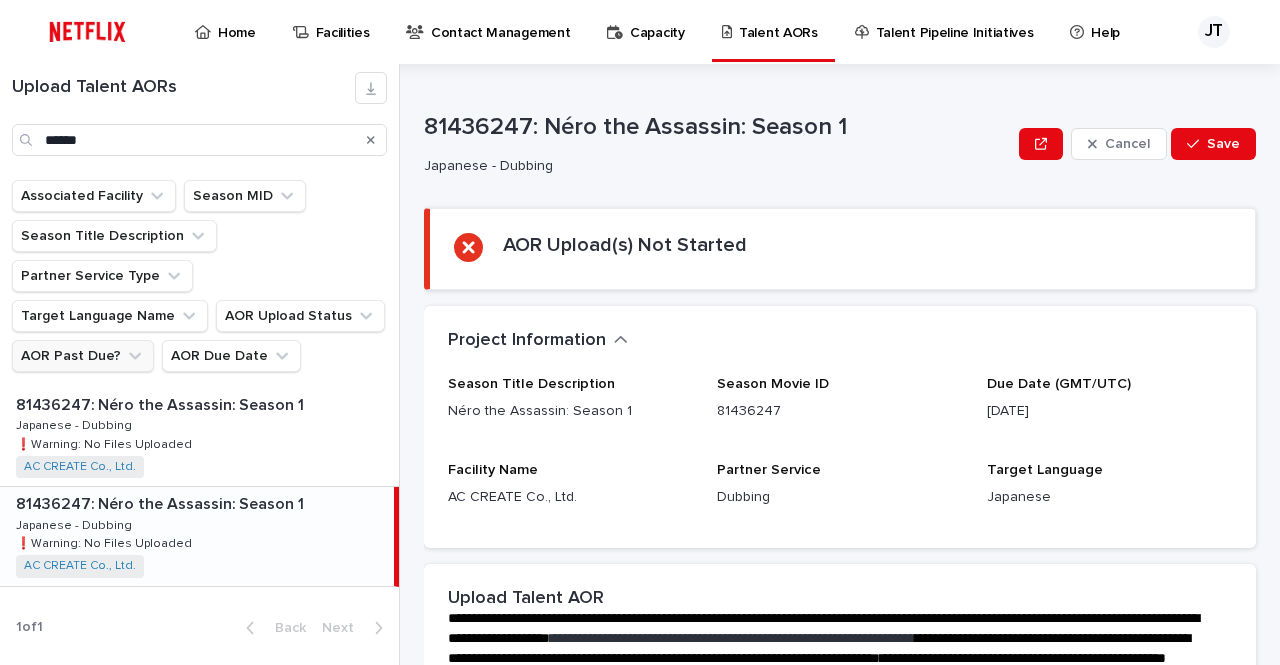 click at bounding box center (87, 32) 